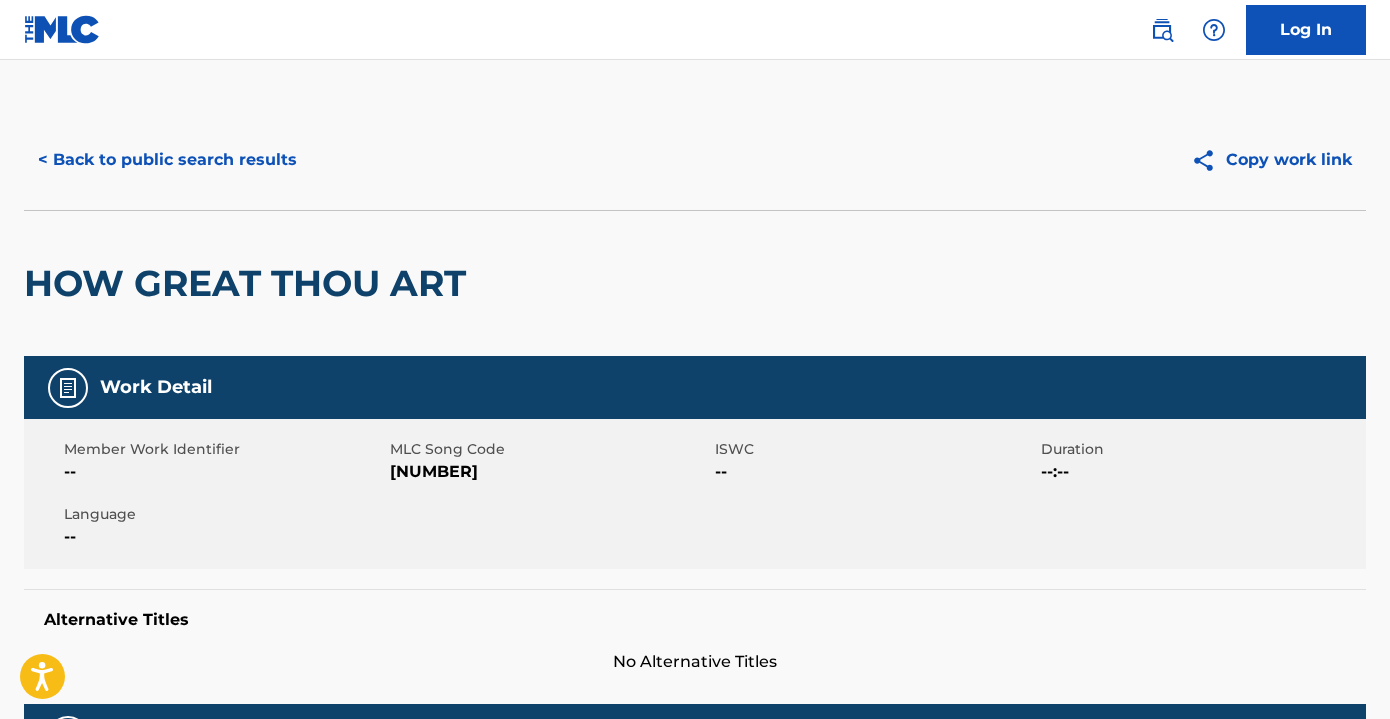 scroll, scrollTop: 0, scrollLeft: 0, axis: both 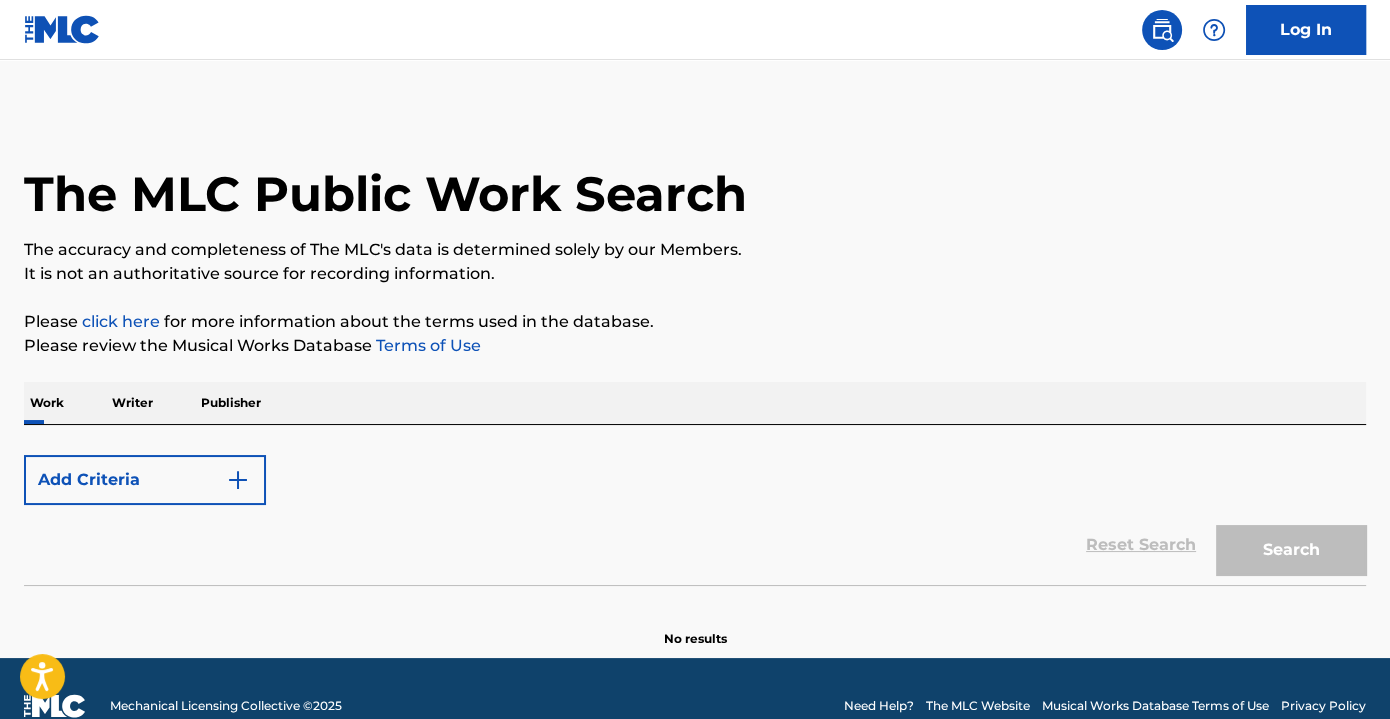 click on "Add Criteria" at bounding box center [145, 480] 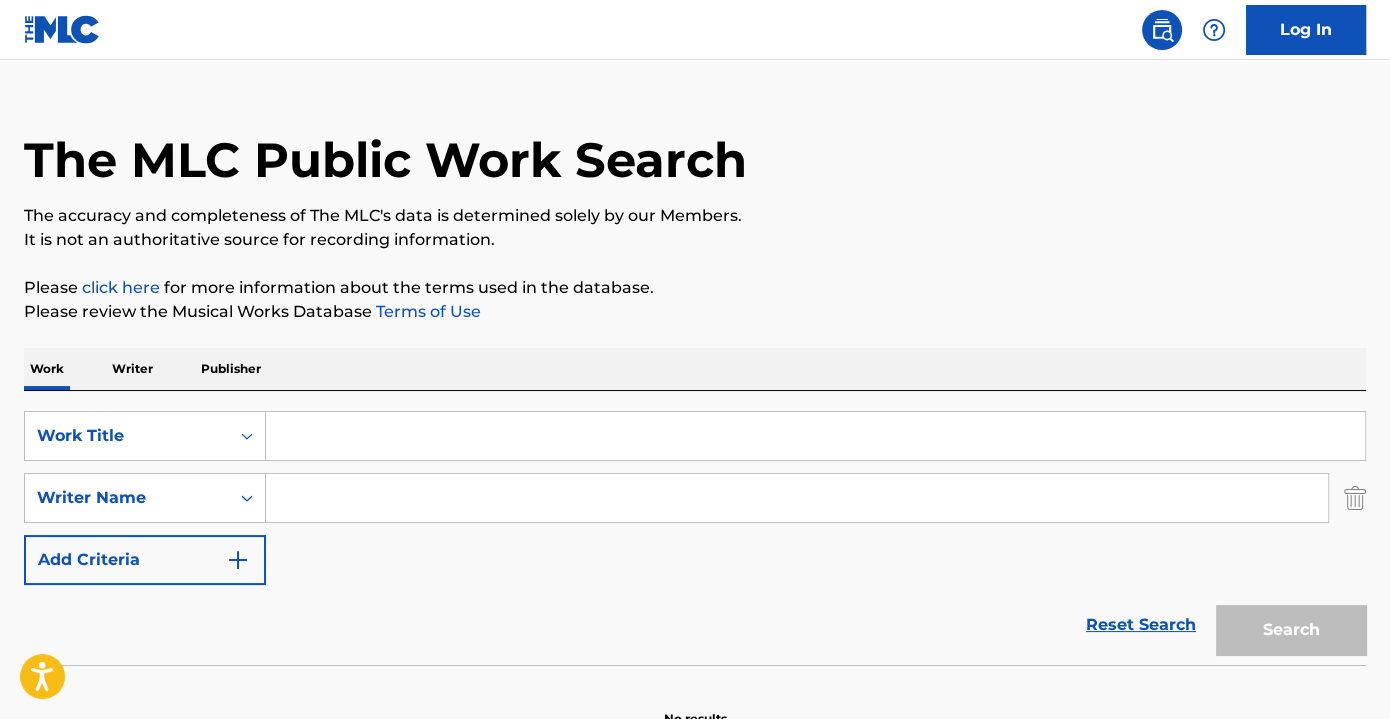 scroll, scrollTop: 0, scrollLeft: 0, axis: both 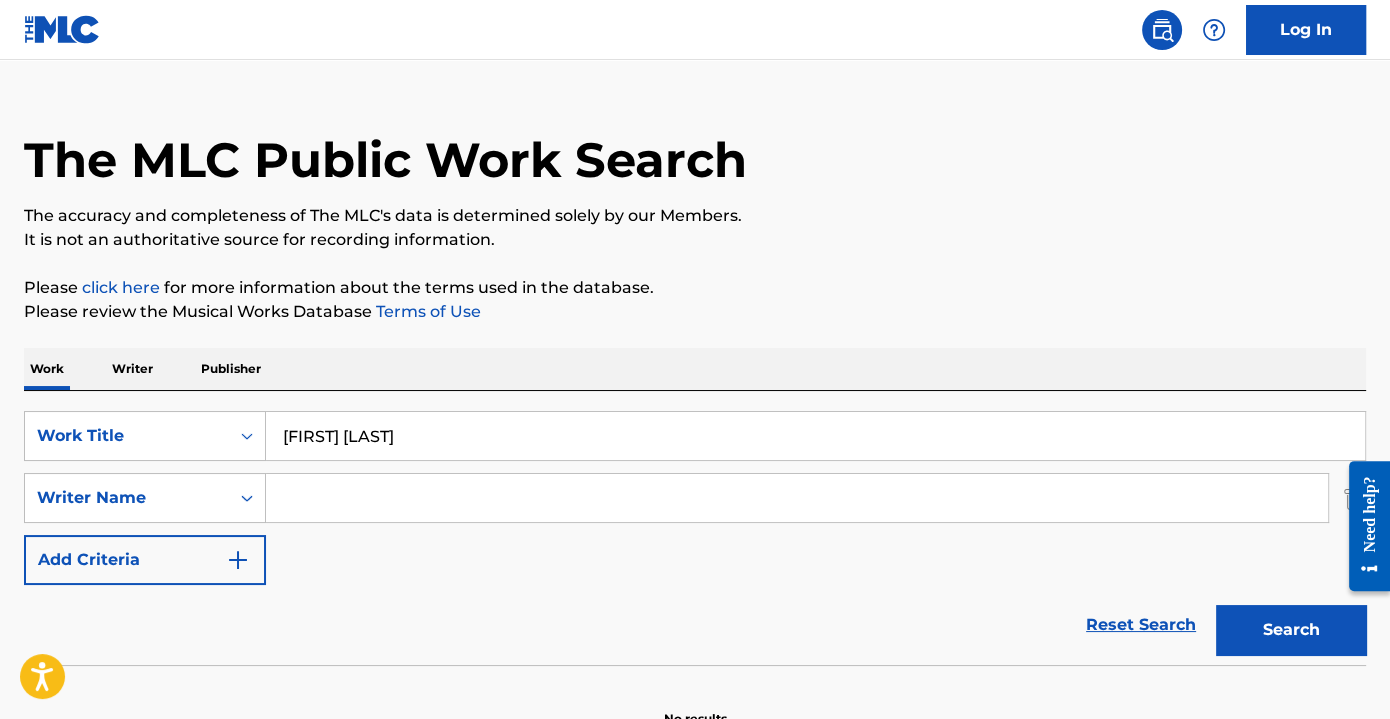 type on "[FIRST] [LAST]" 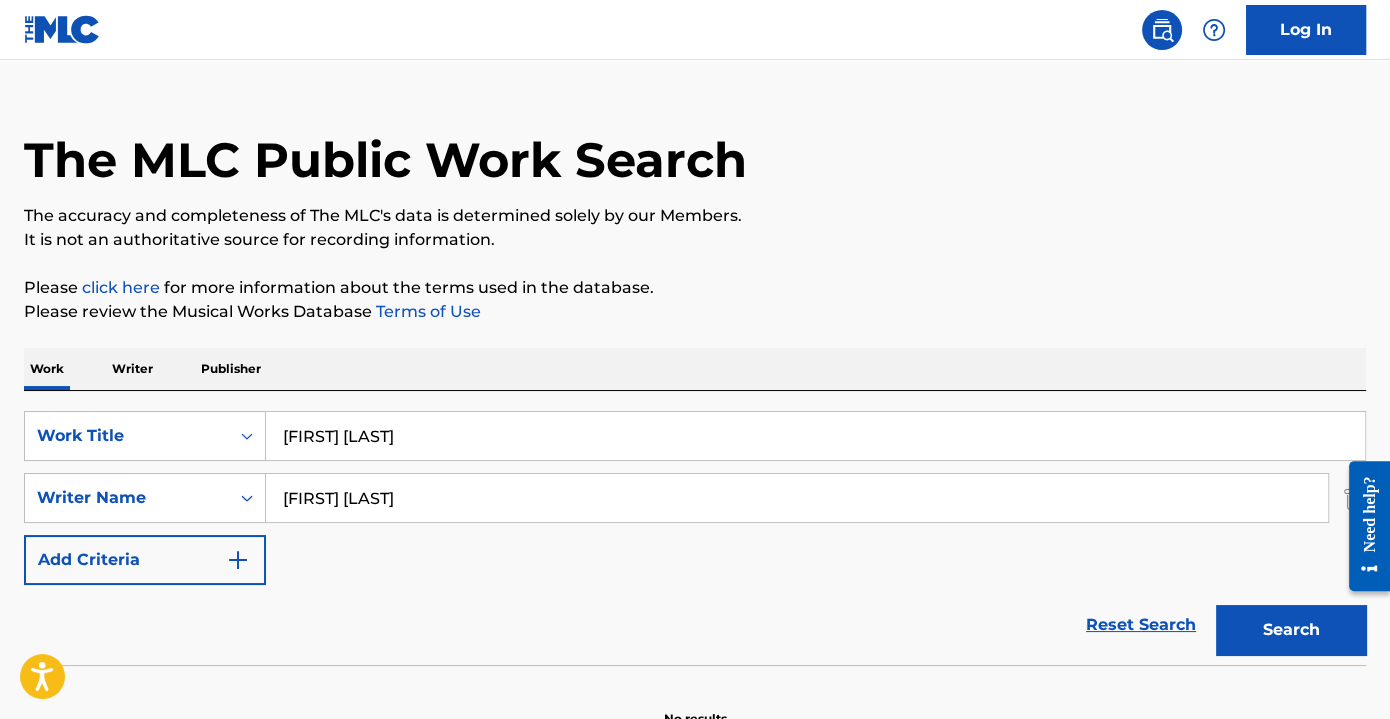 type on "[FIRST] [LAST]" 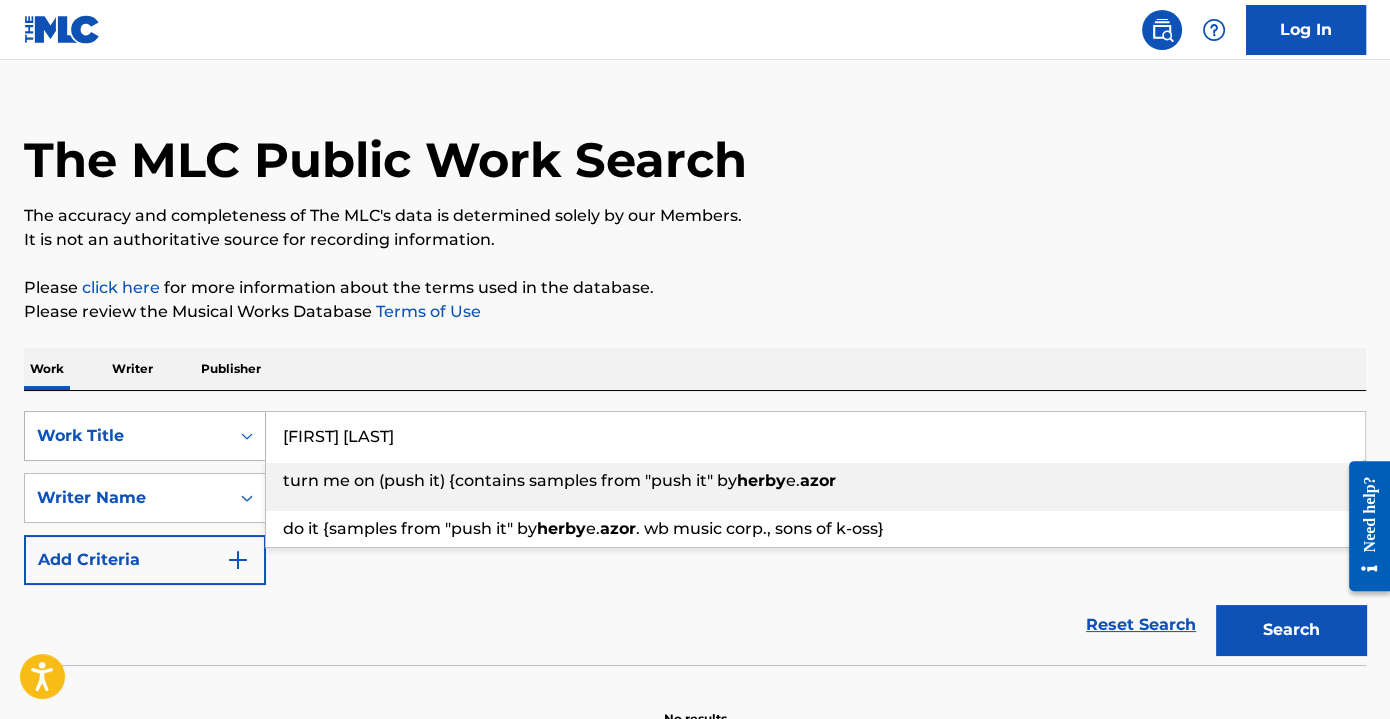drag, startPoint x: 443, startPoint y: 434, endPoint x: 113, endPoint y: 430, distance: 330.02423 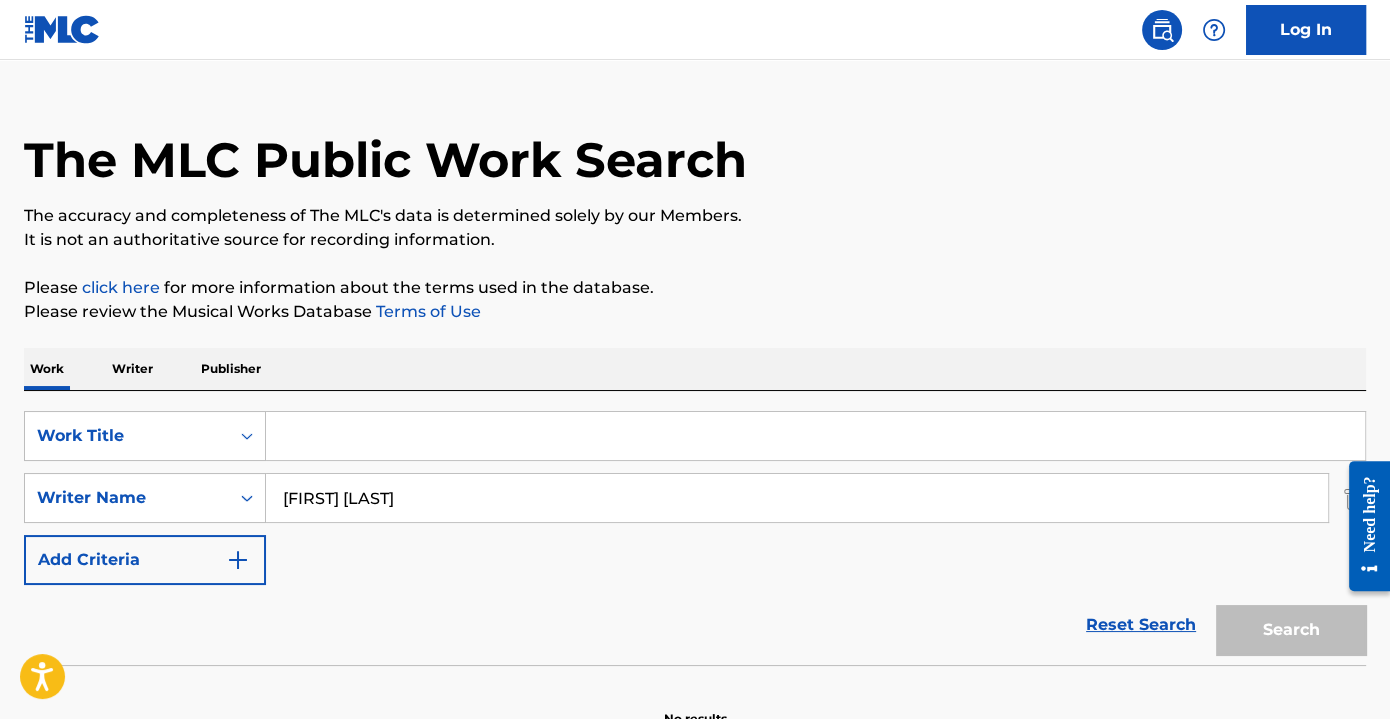 paste on "PUSH IT" 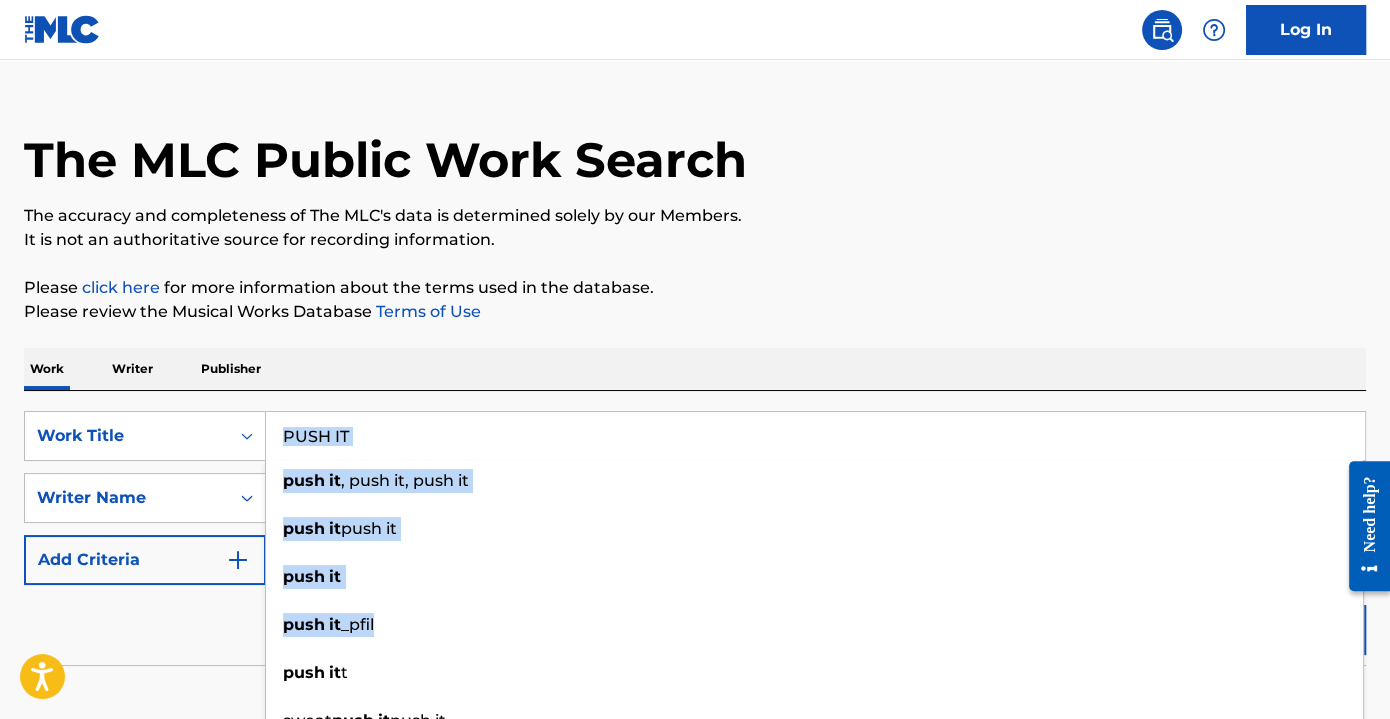 drag, startPoint x: 1268, startPoint y: 642, endPoint x: 452, endPoint y: 413, distance: 847.52405 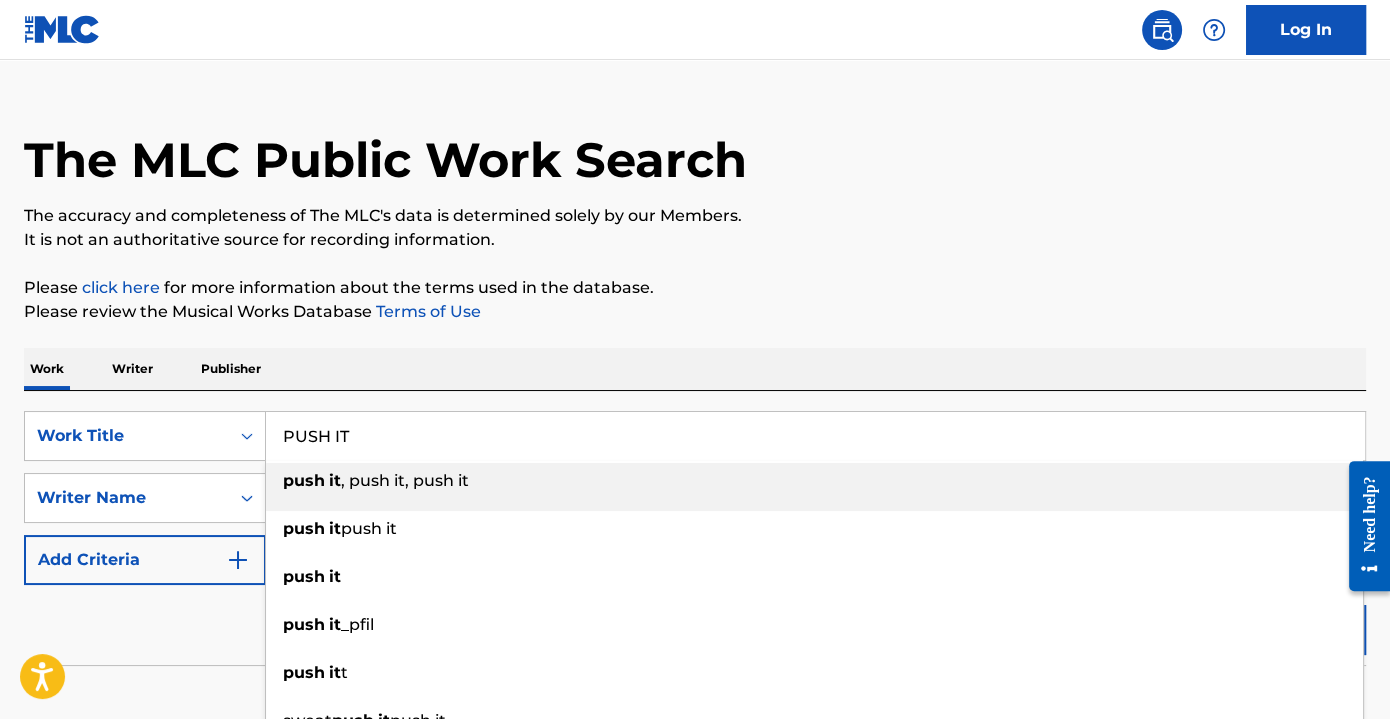click on "PUSH IT" at bounding box center [815, 436] 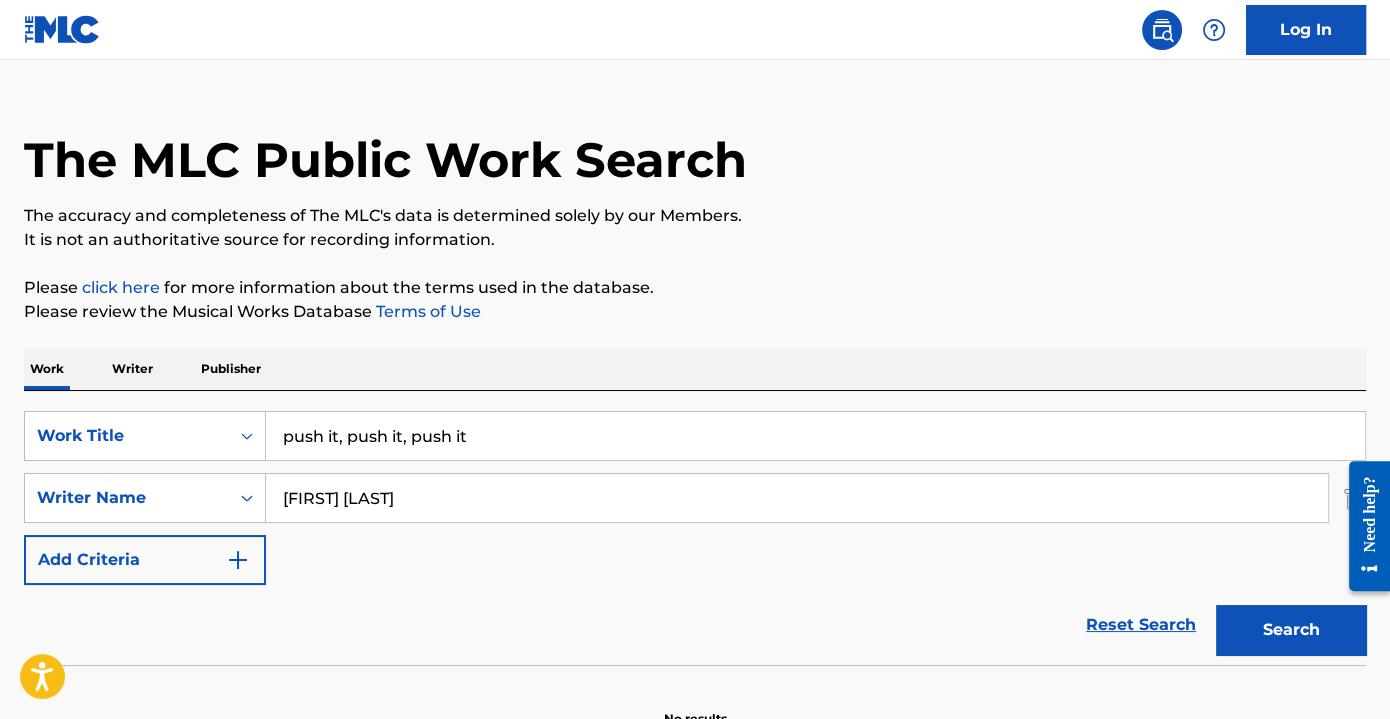 drag, startPoint x: 335, startPoint y: 434, endPoint x: 736, endPoint y: 438, distance: 401.01996 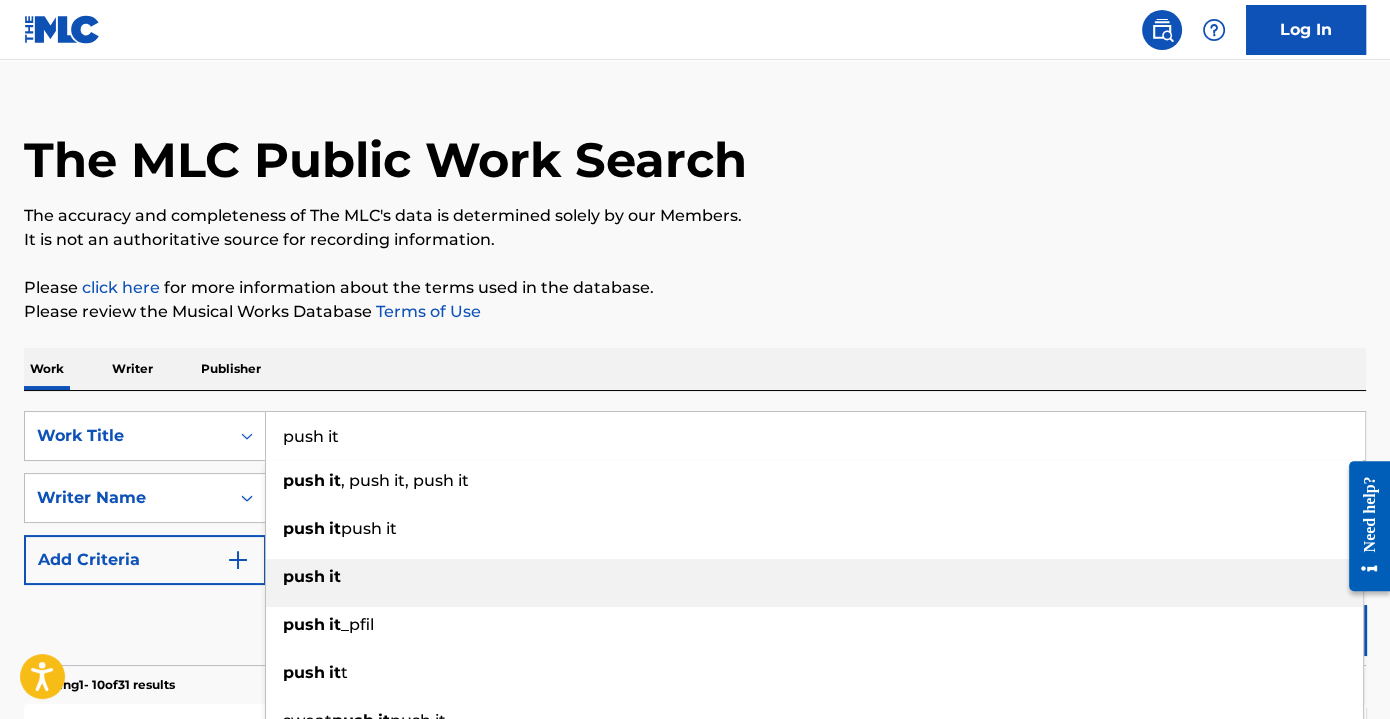 type on "push it" 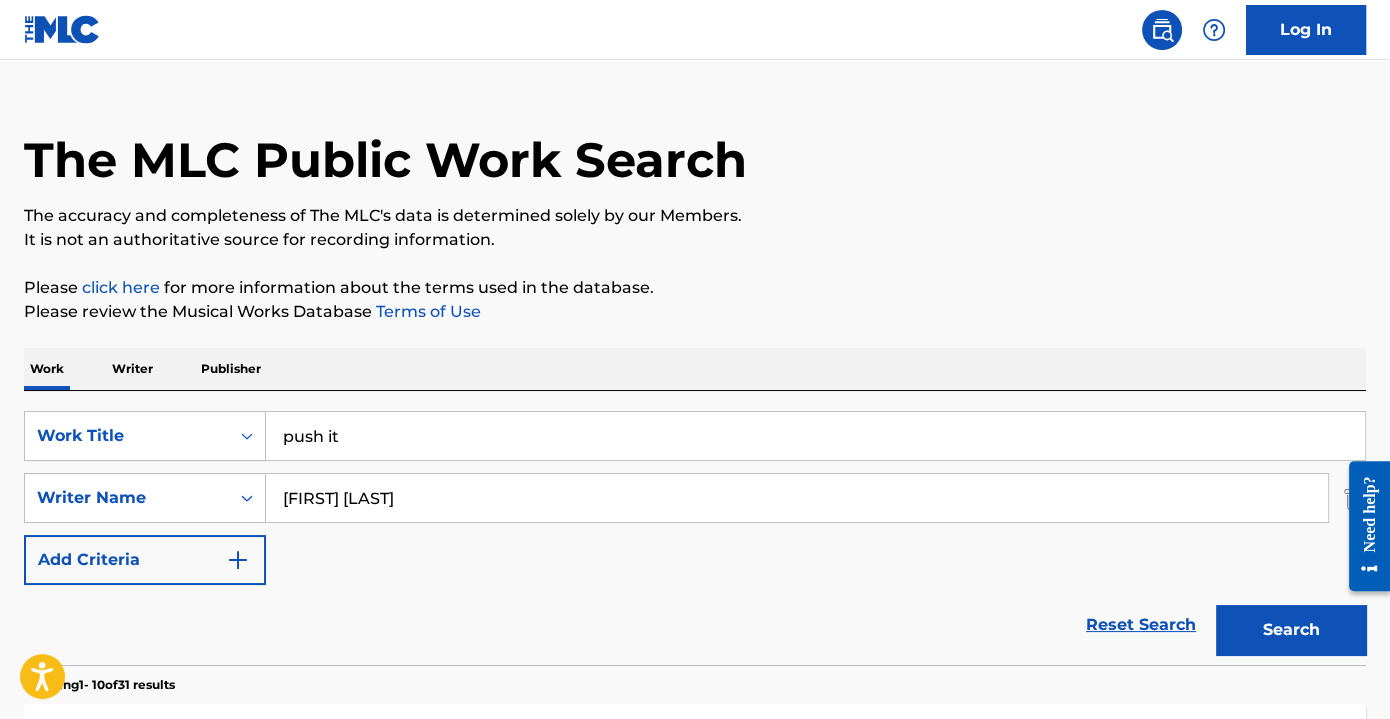 click on "Search" at bounding box center (1291, 630) 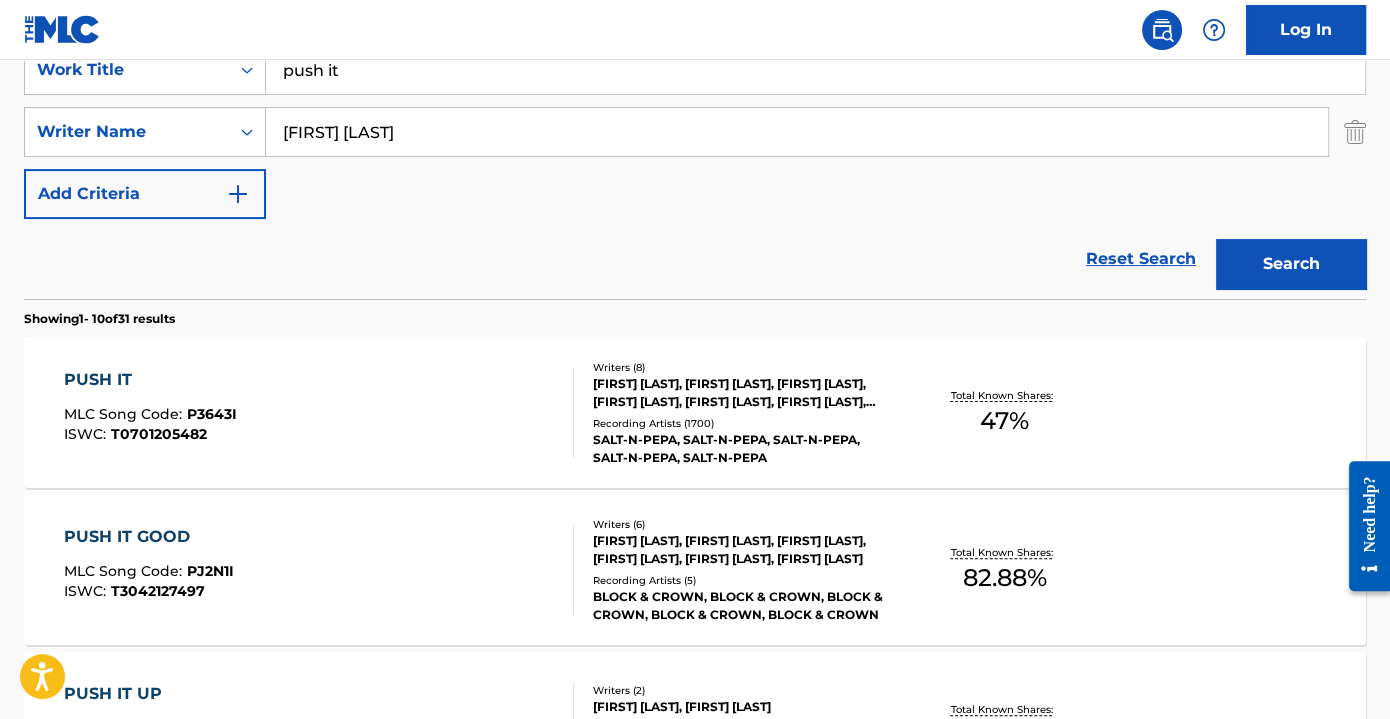 scroll, scrollTop: 488, scrollLeft: 0, axis: vertical 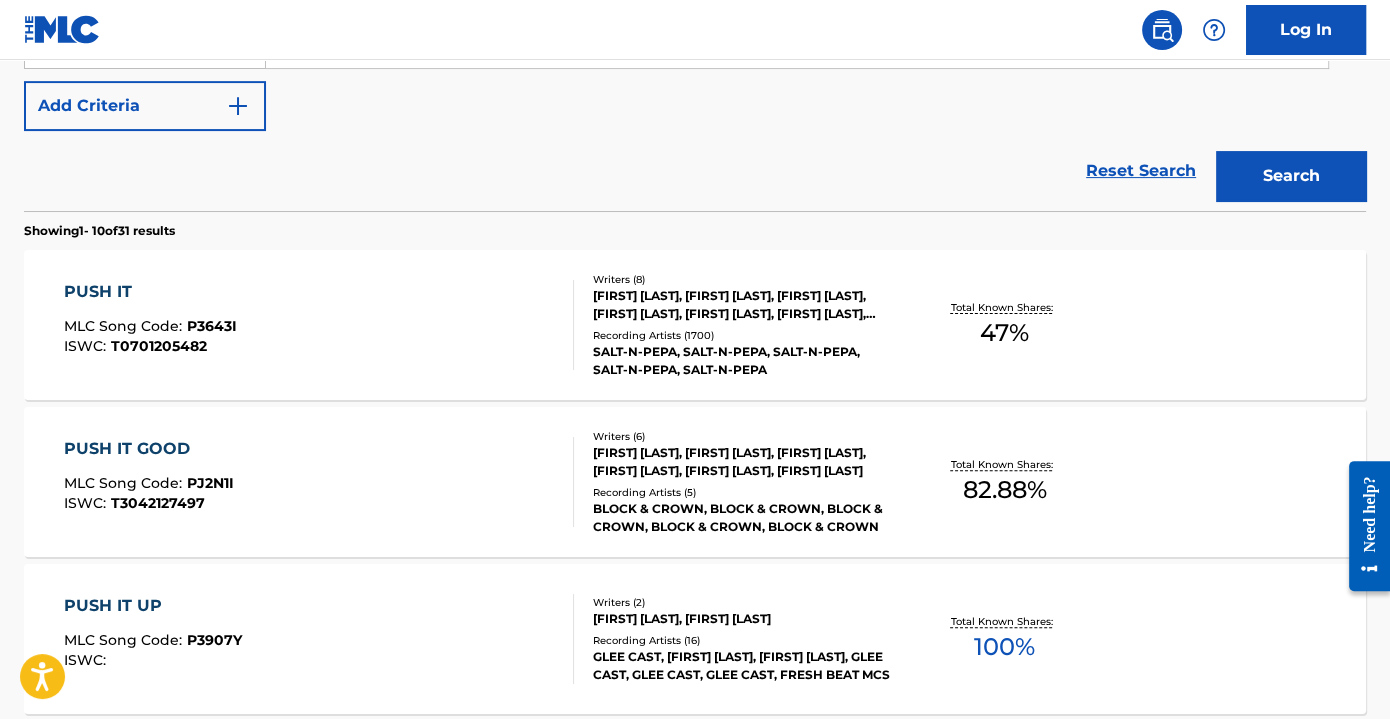 click on "[FIRST] [LAST], [FIRST] [LAST]" at bounding box center (743, 619) 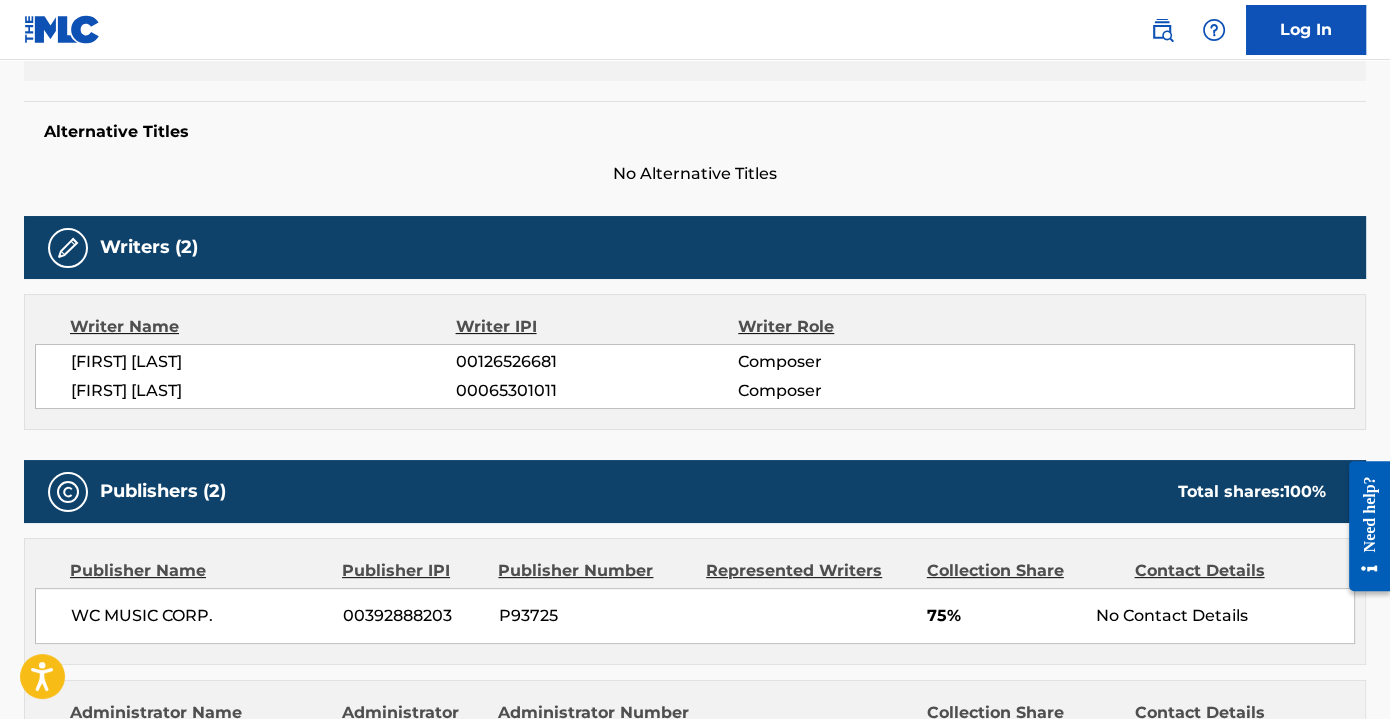 scroll, scrollTop: 0, scrollLeft: 0, axis: both 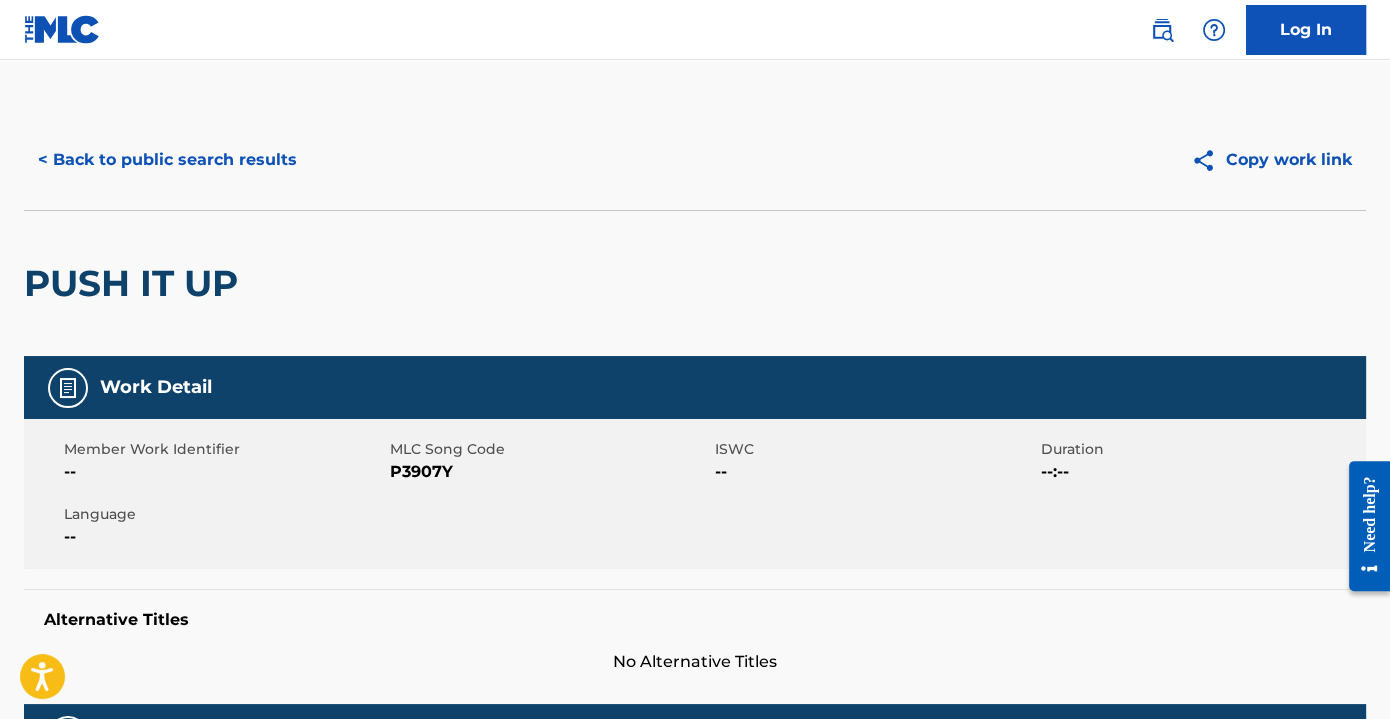 click on "PUSH IT UP" at bounding box center [695, 283] 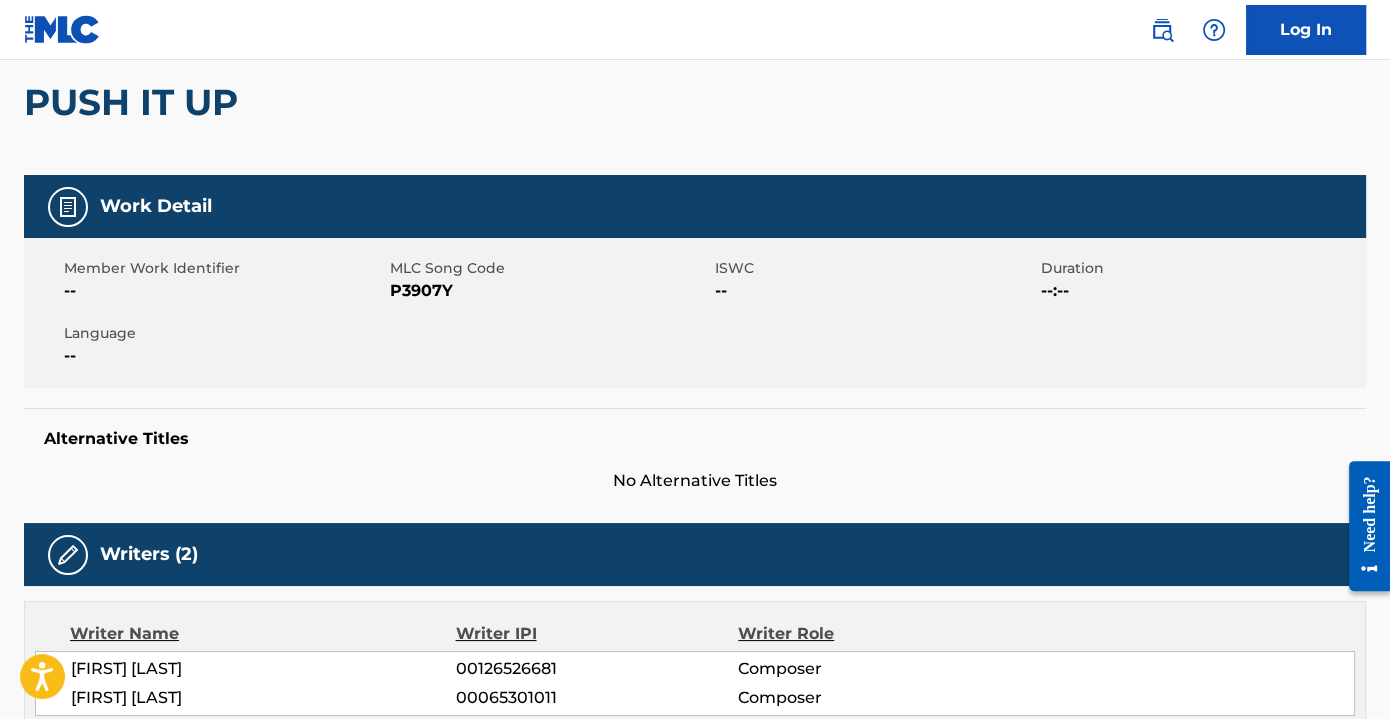 scroll, scrollTop: 0, scrollLeft: 0, axis: both 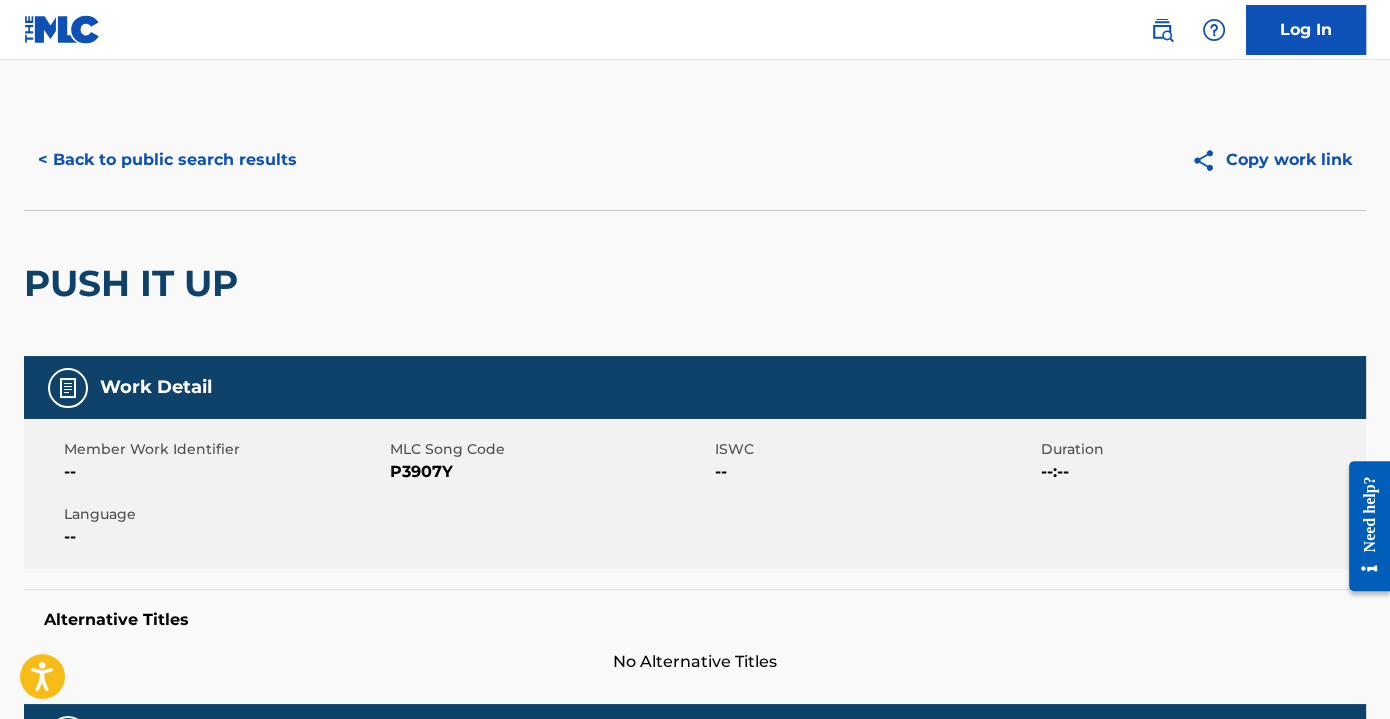 click on "< Back to public search results" at bounding box center (167, 160) 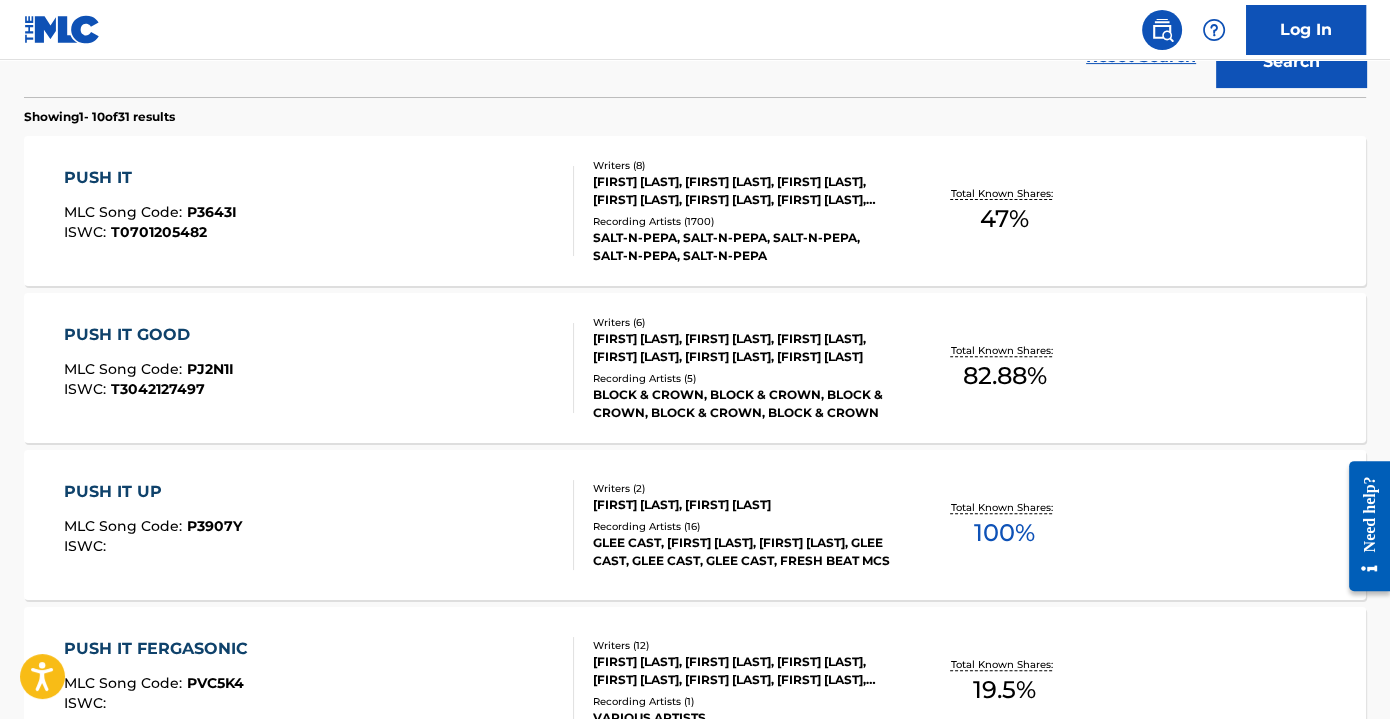 click on "PUSH IT MLC Song Code : P3643I ISWC : T0701205482" at bounding box center (150, 211) 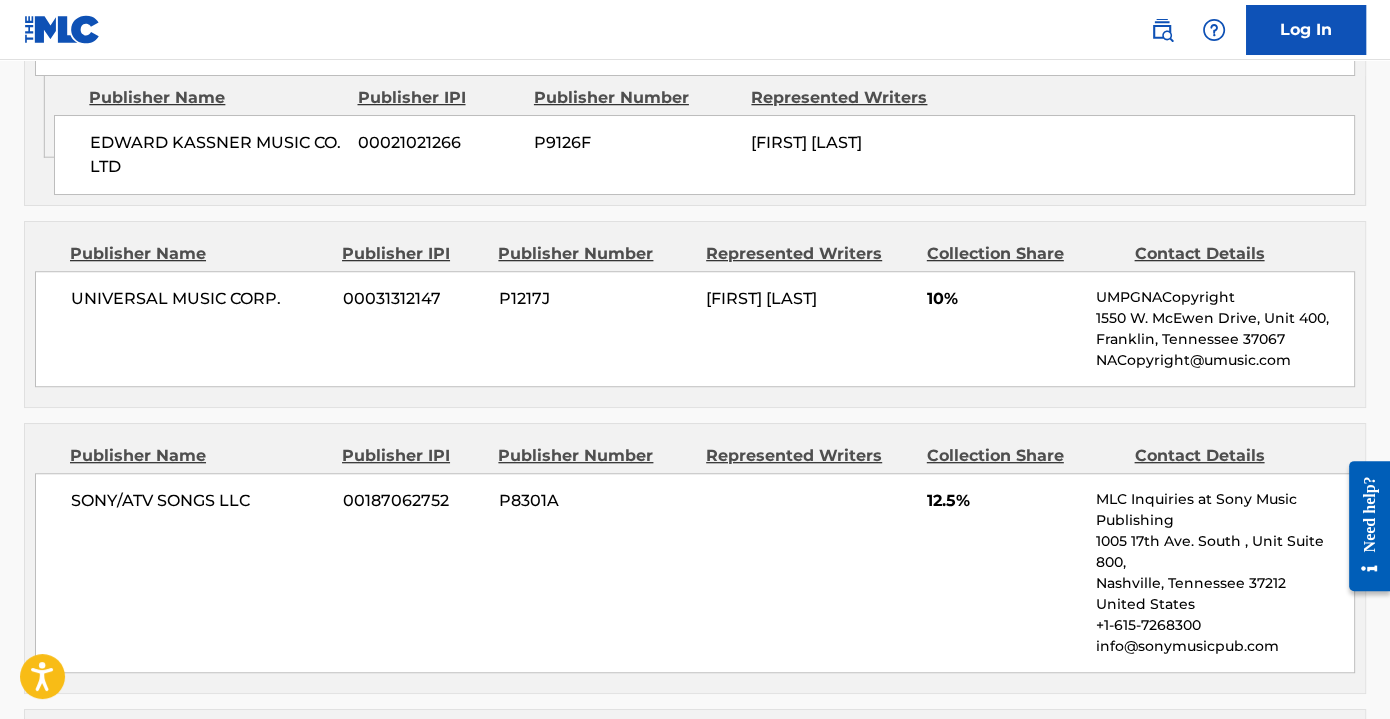 scroll, scrollTop: 1545, scrollLeft: 0, axis: vertical 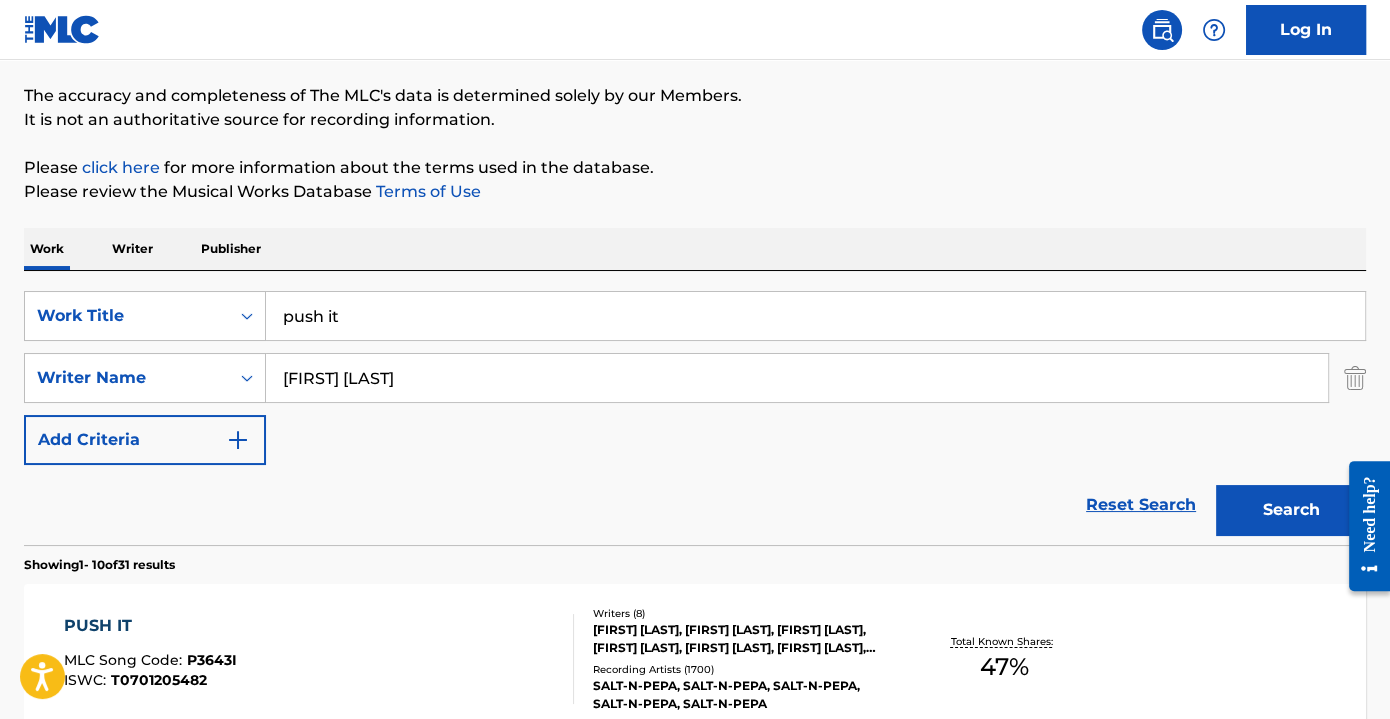 paste on "Salt-N-Pepa - Push It (Live) - Alt Vaul" 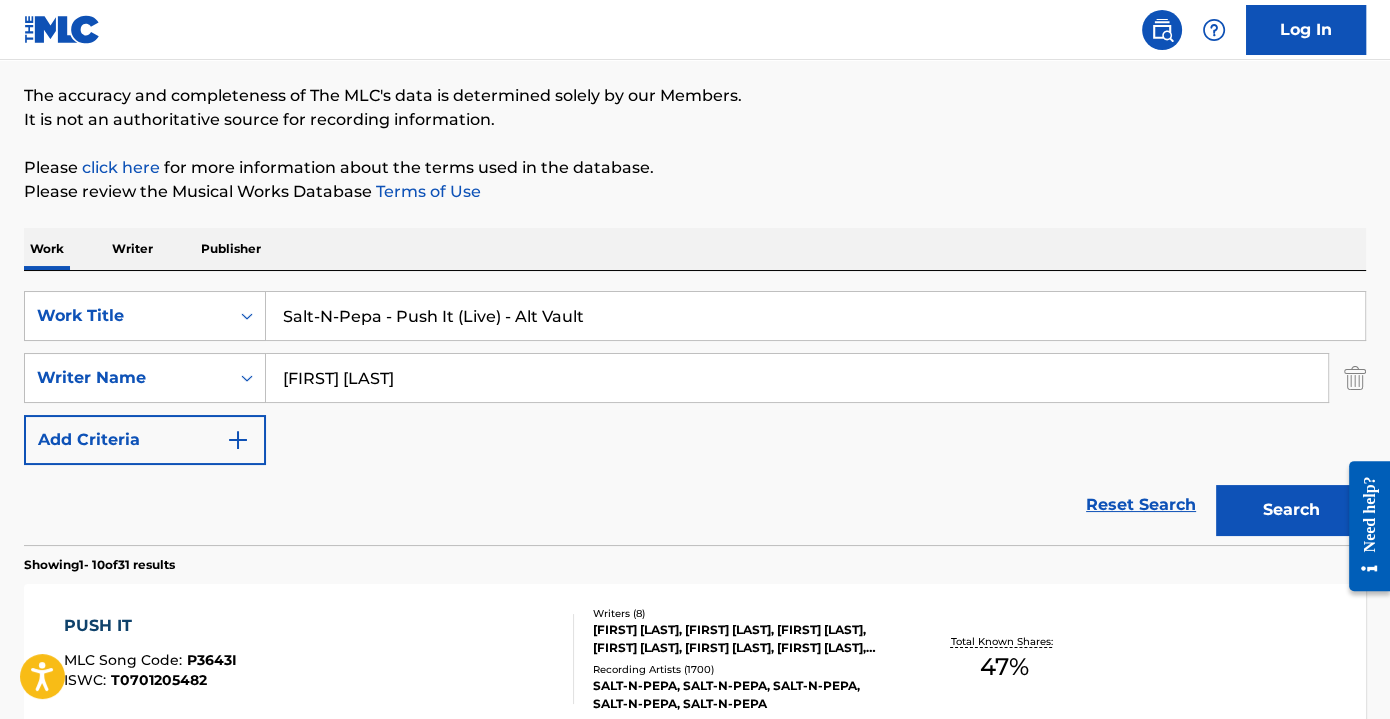 drag, startPoint x: 519, startPoint y: 321, endPoint x: 160, endPoint y: 273, distance: 362.1947 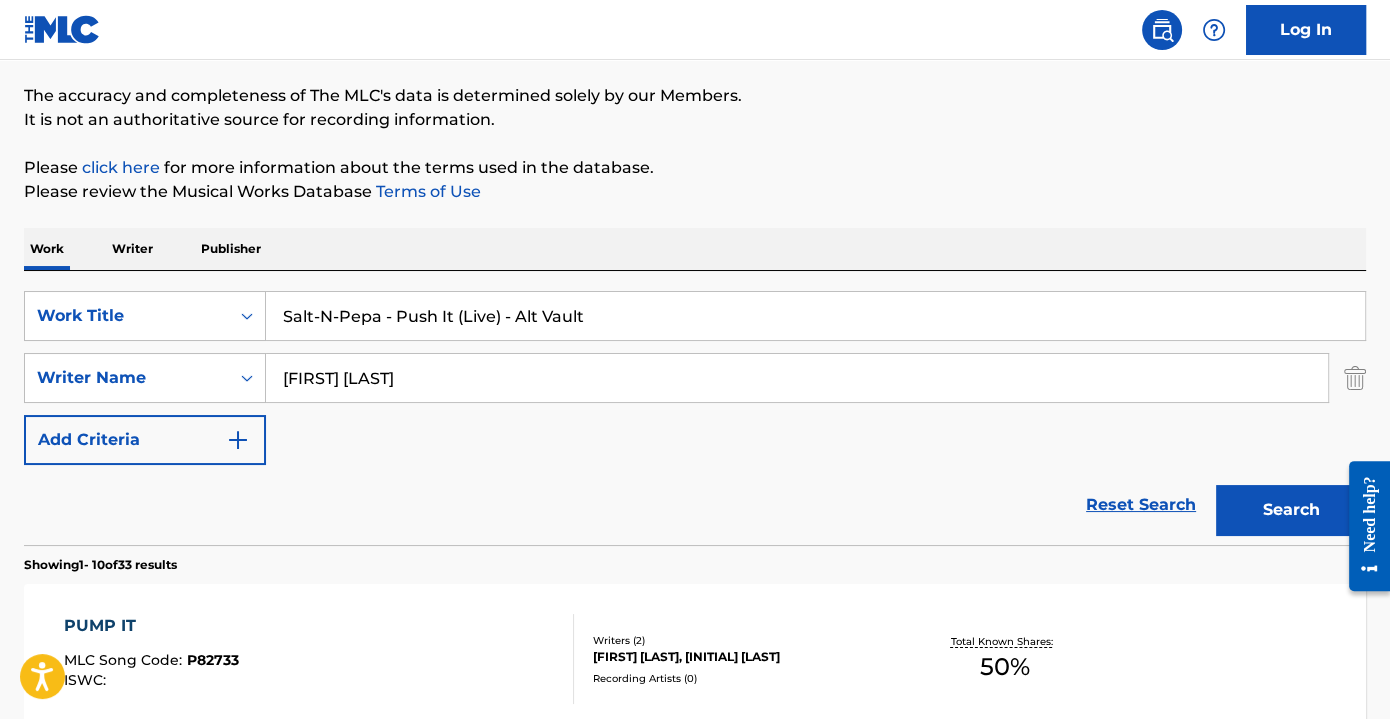 drag, startPoint x: 500, startPoint y: 314, endPoint x: 623, endPoint y: 322, distance: 123.25989 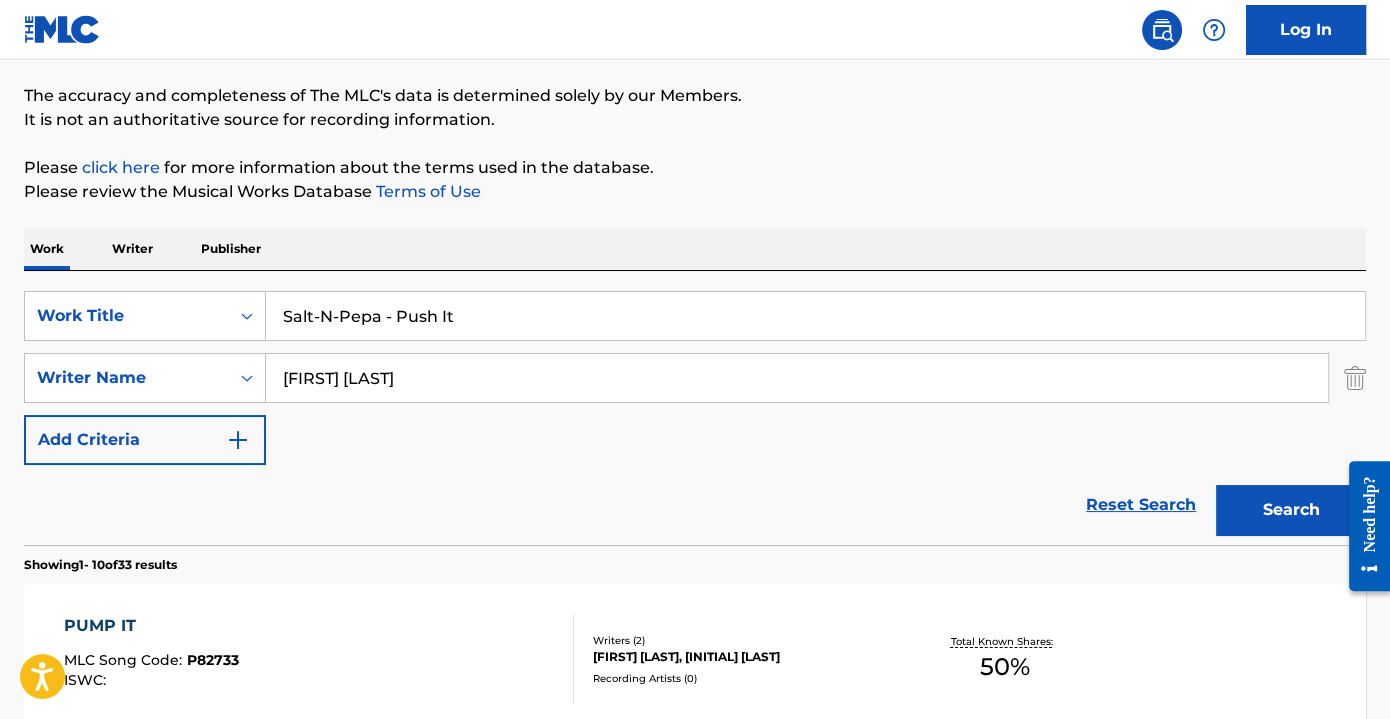 type on "Salt-N-Pepa - Push It" 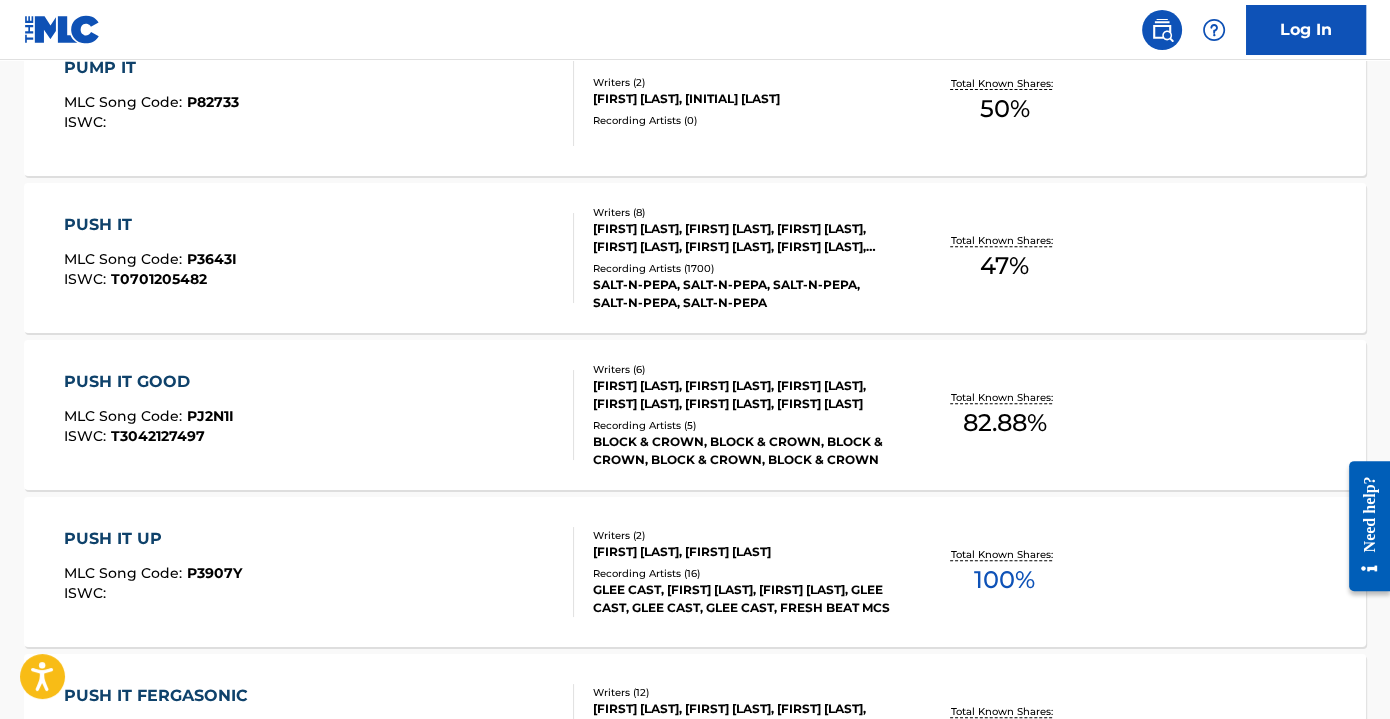 scroll, scrollTop: 881, scrollLeft: 0, axis: vertical 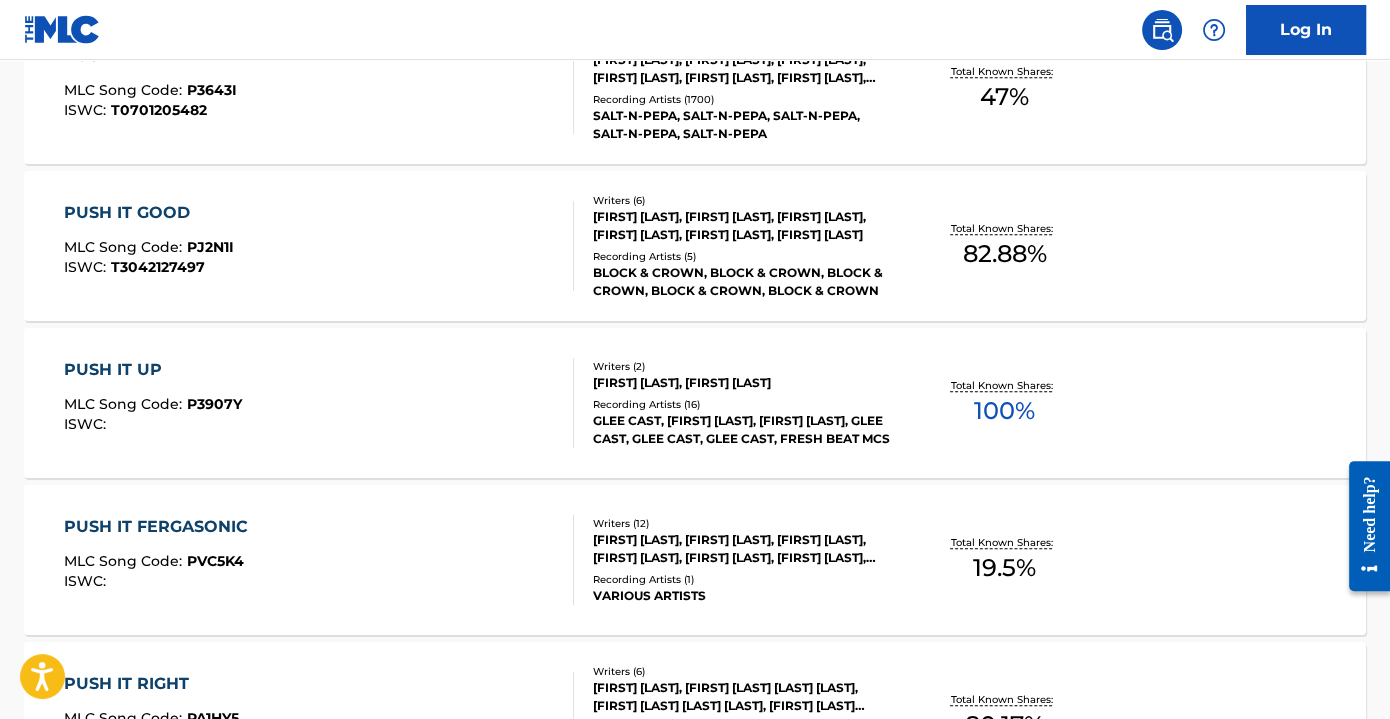click on "GLEE CAST, [FIRST] [LAST], [FIRST] [LAST], GLEE CAST, GLEE CAST, GLEE CAST, FRESH BEAT MCS" at bounding box center [743, 430] 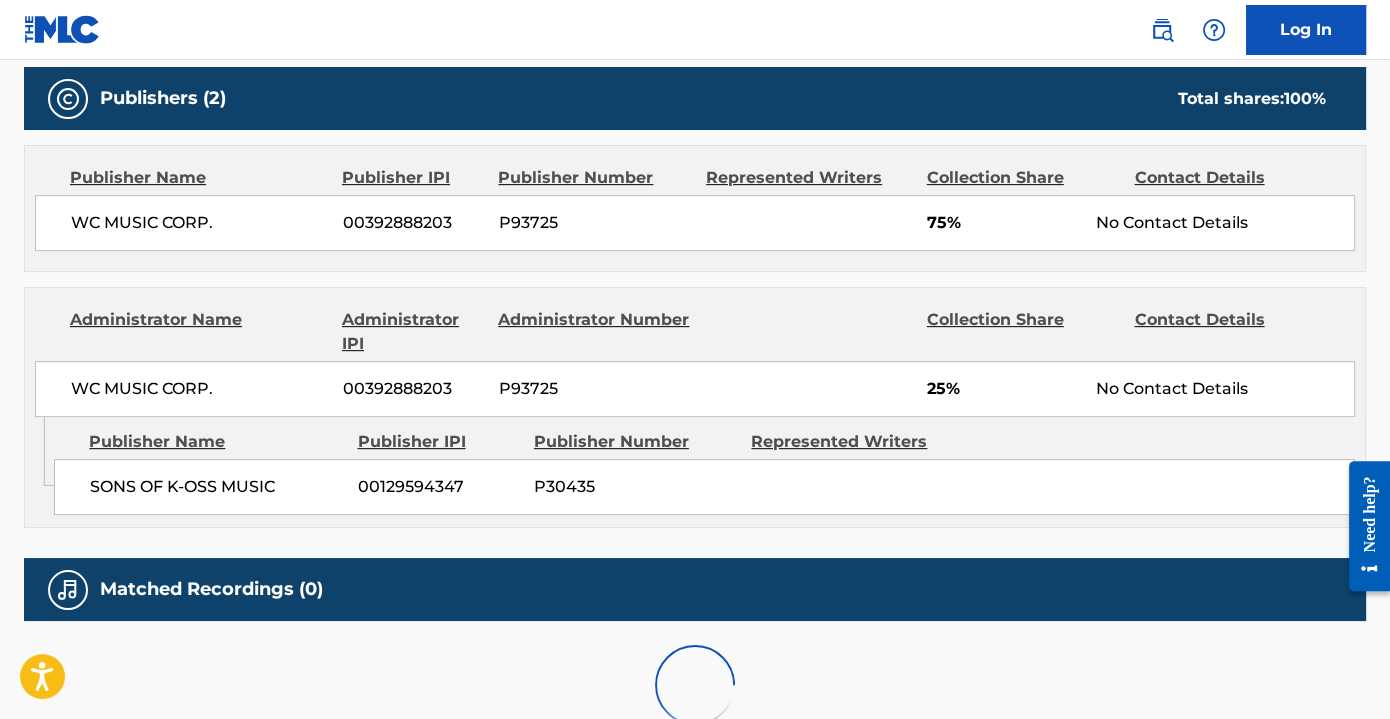scroll, scrollTop: 0, scrollLeft: 0, axis: both 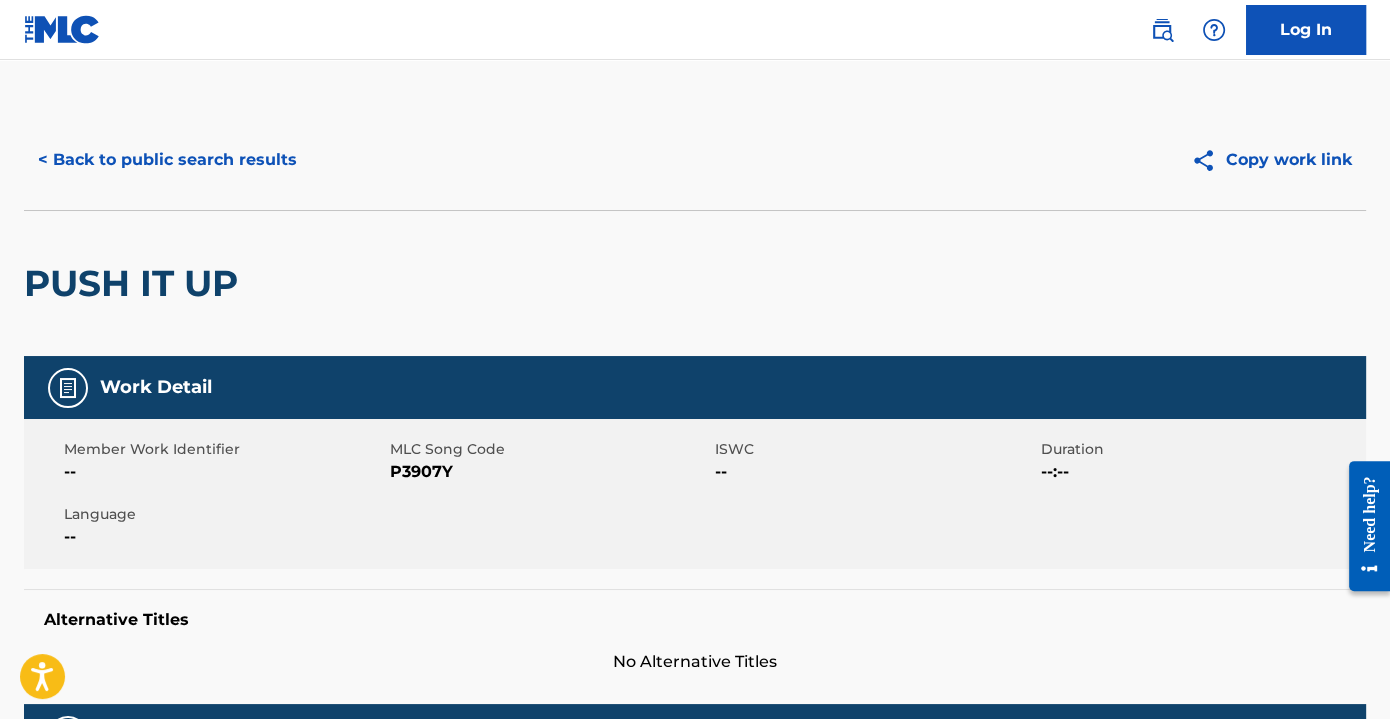 click on "< Back to public search results" at bounding box center (167, 160) 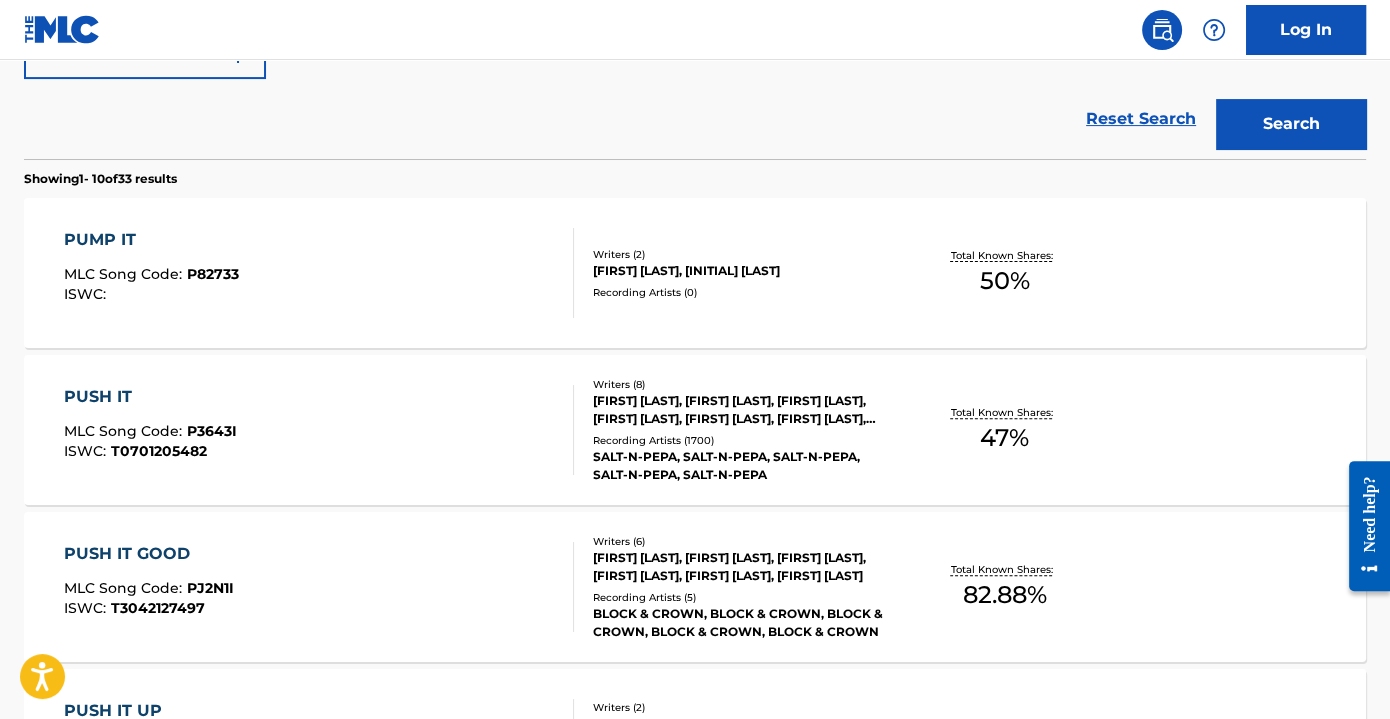 scroll, scrollTop: 722, scrollLeft: 0, axis: vertical 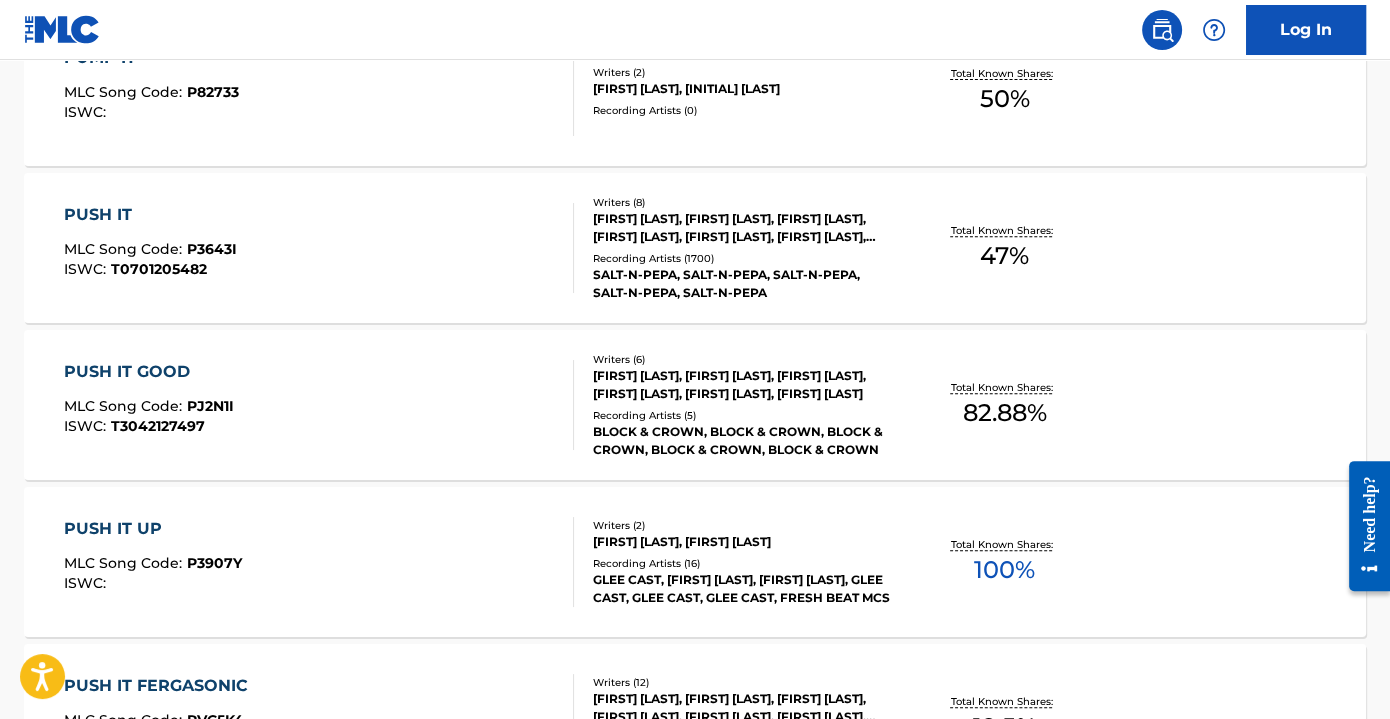 click on "GLEE CAST, [FIRST] [LAST], [FIRST] [LAST], GLEE CAST, GLEE CAST, GLEE CAST, FRESH BEAT MCS" at bounding box center [743, 589] 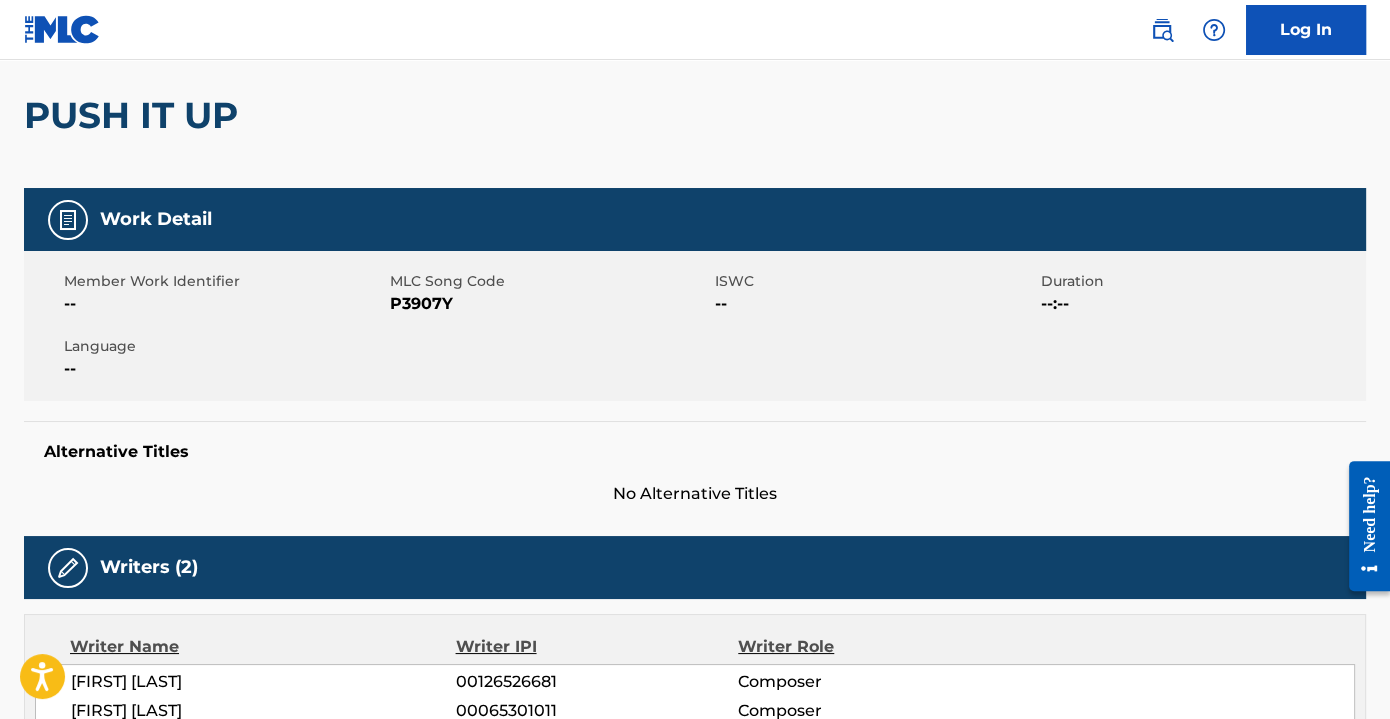 scroll, scrollTop: 0, scrollLeft: 0, axis: both 